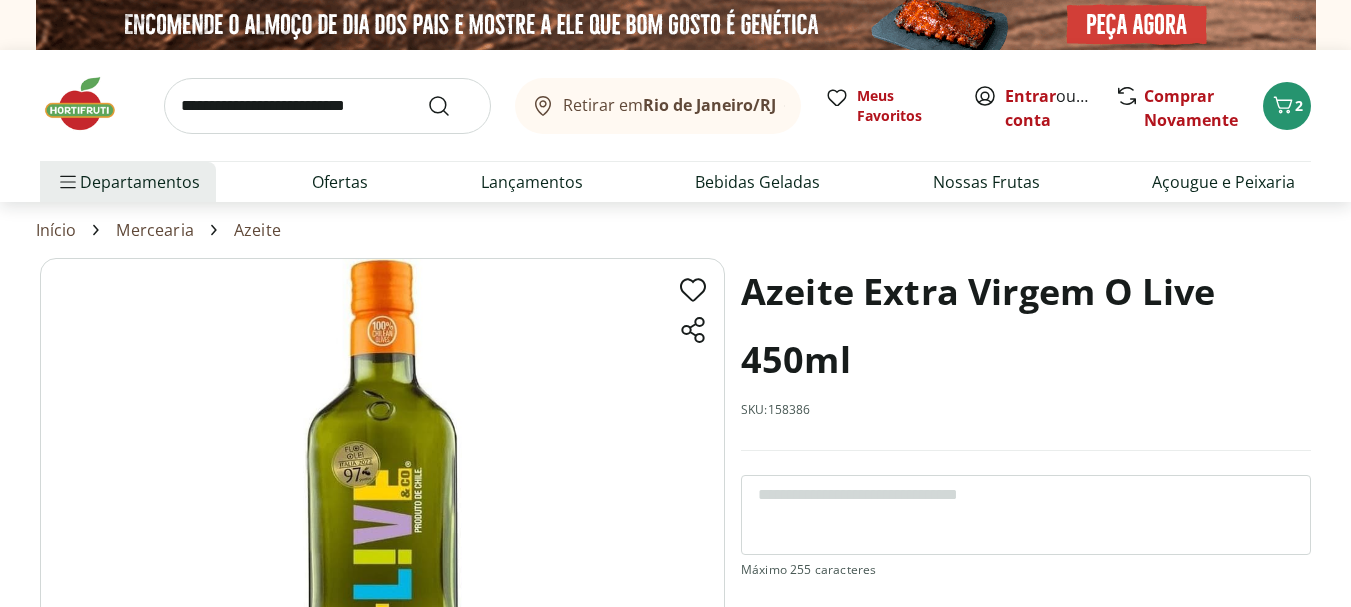 scroll, scrollTop: 0, scrollLeft: 0, axis: both 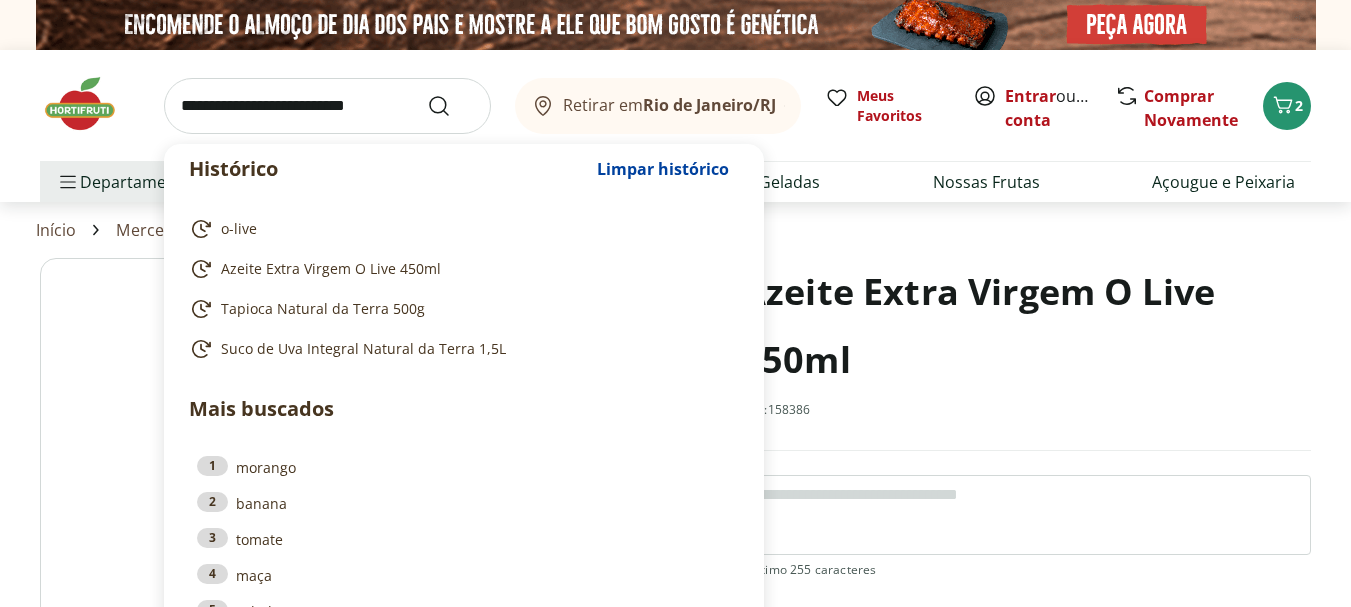 click at bounding box center (327, 106) 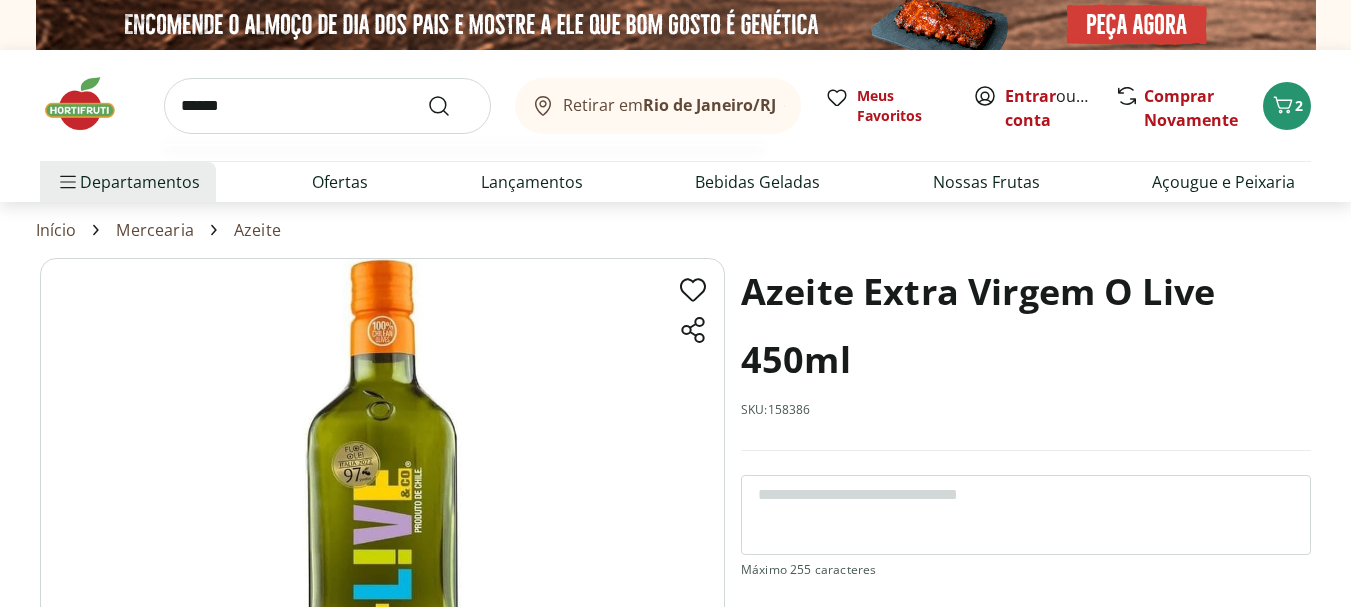 type on "******" 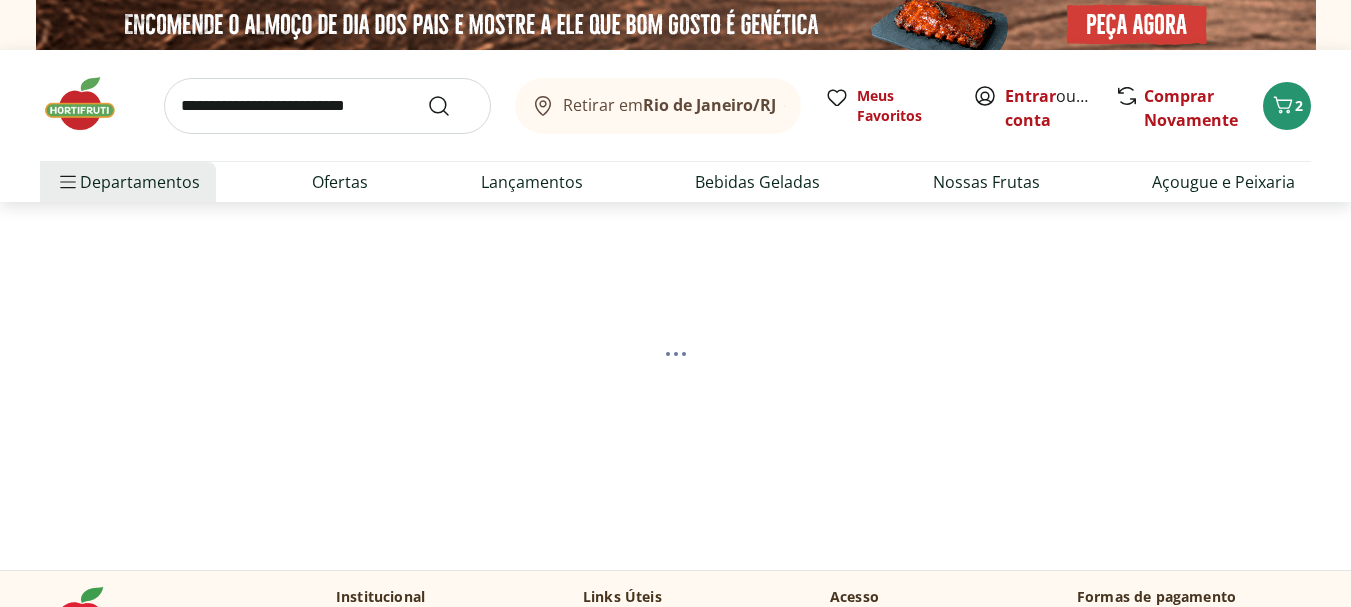select on "**********" 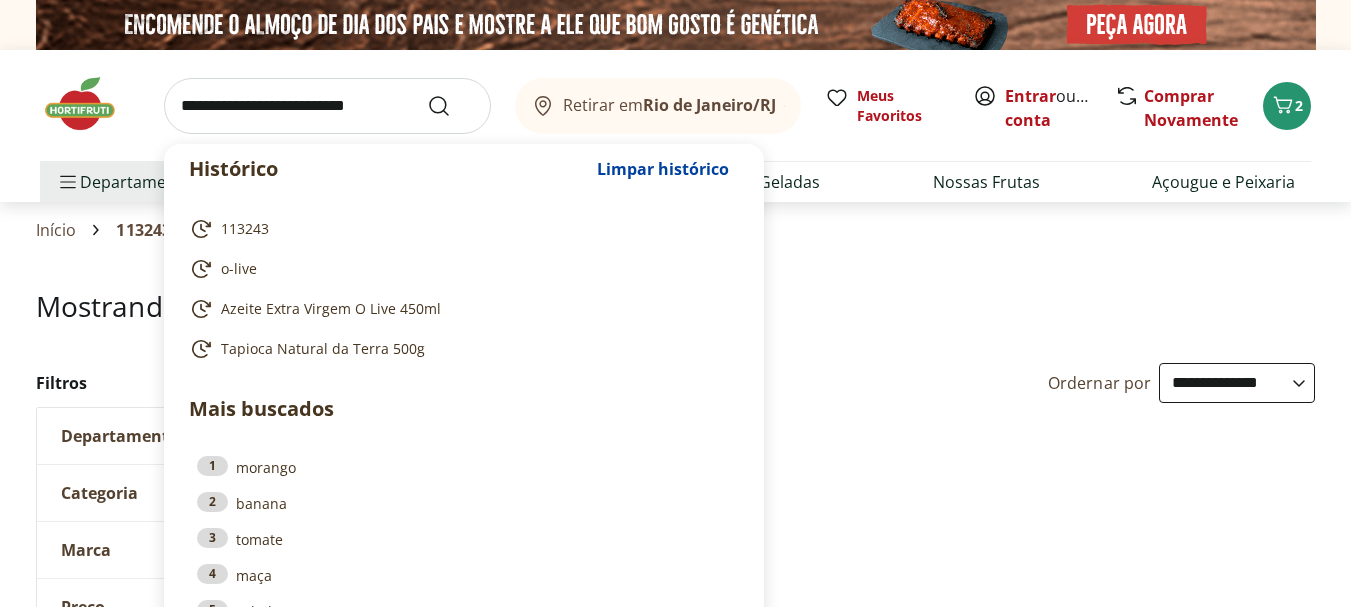 click at bounding box center (327, 106) 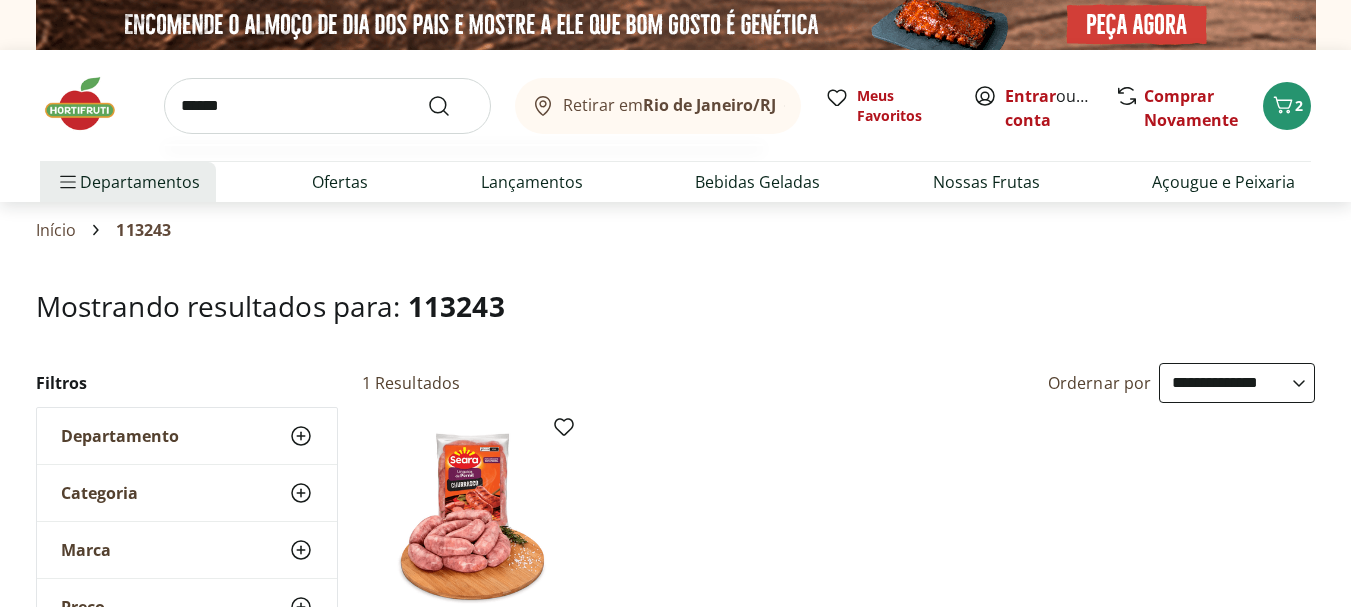 type on "******" 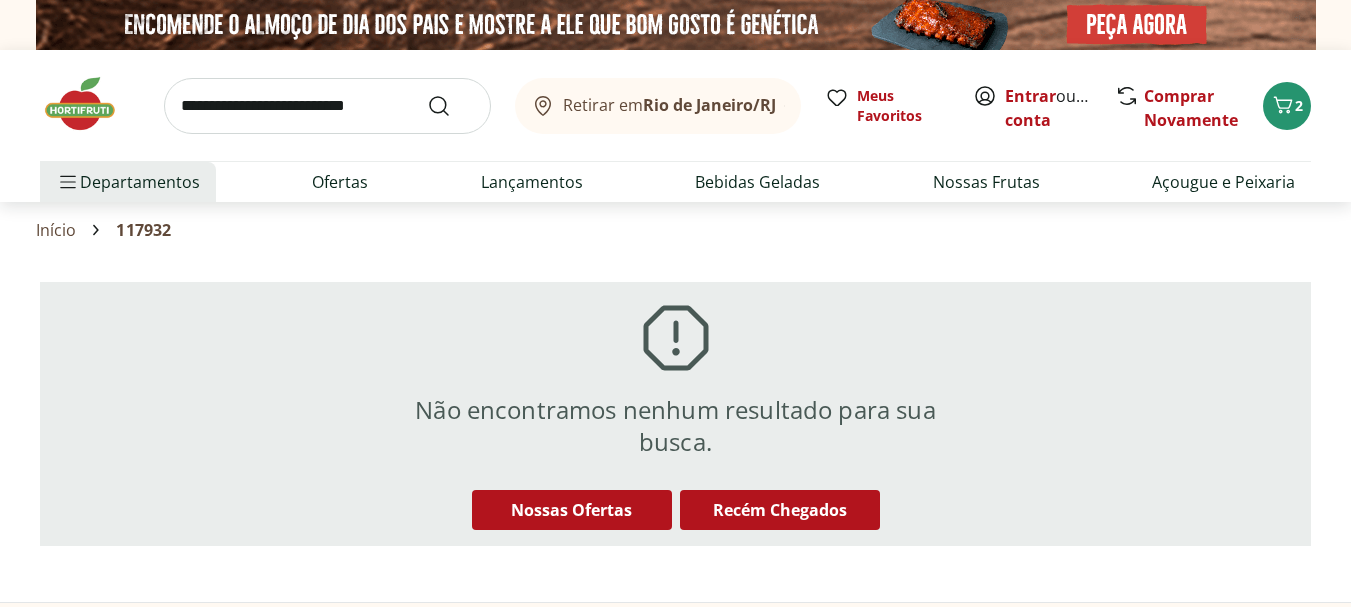 click at bounding box center (327, 106) 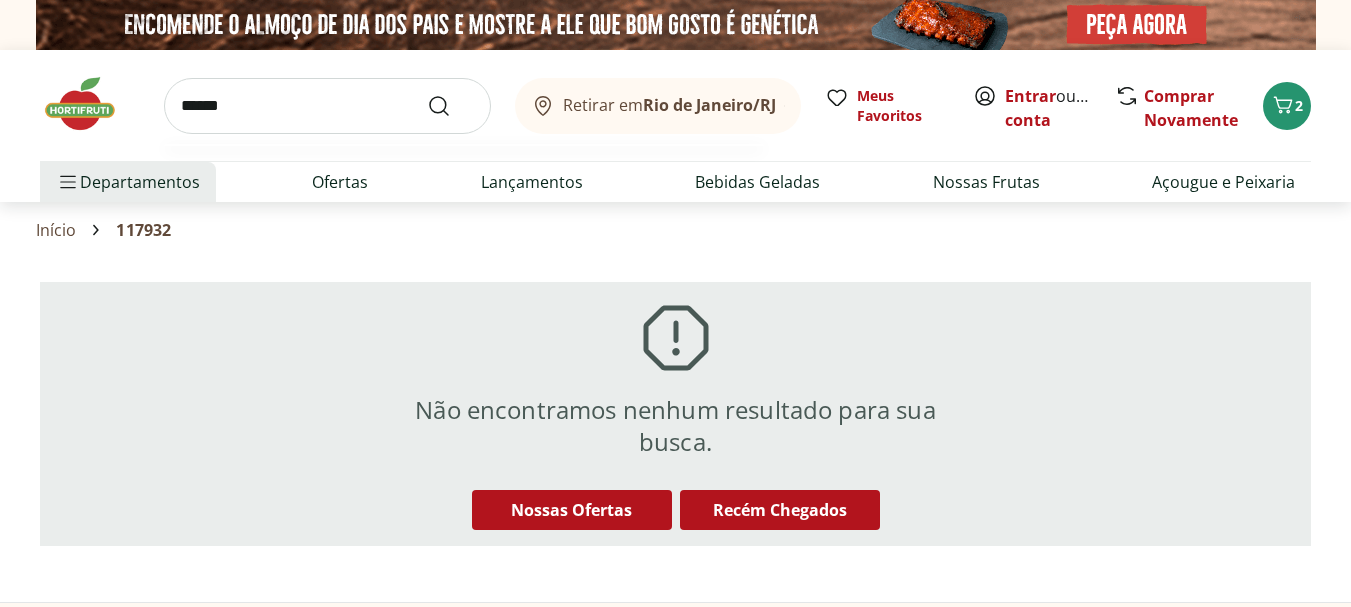 type on "******" 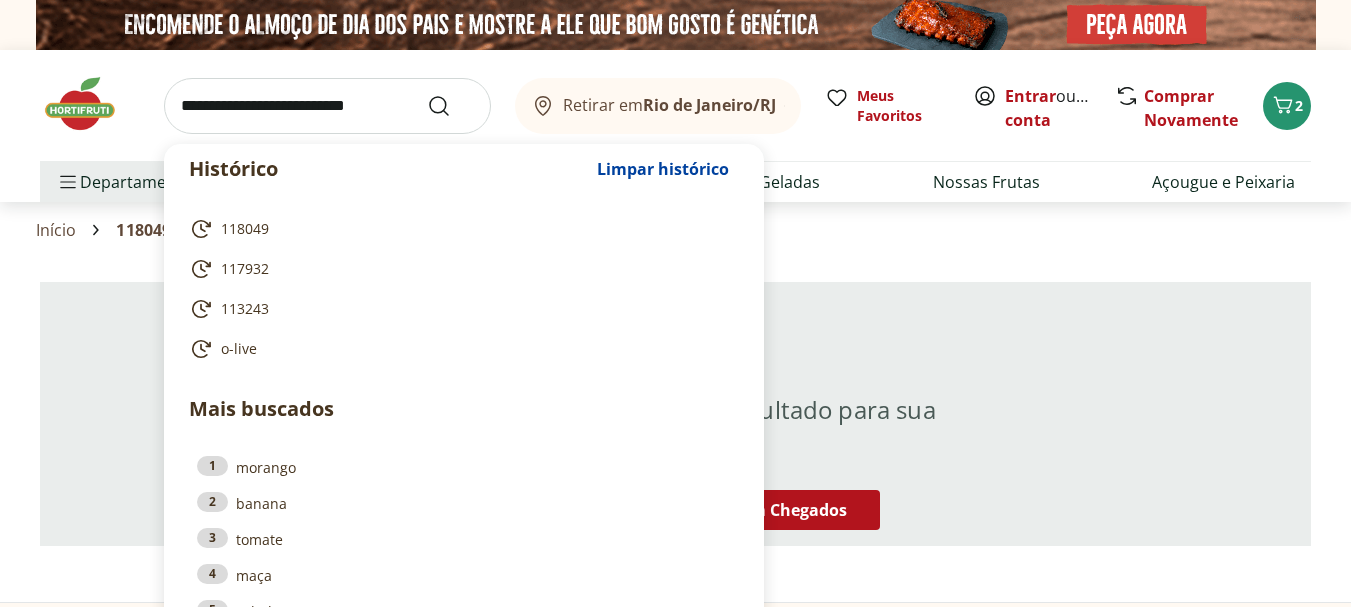 click at bounding box center [327, 106] 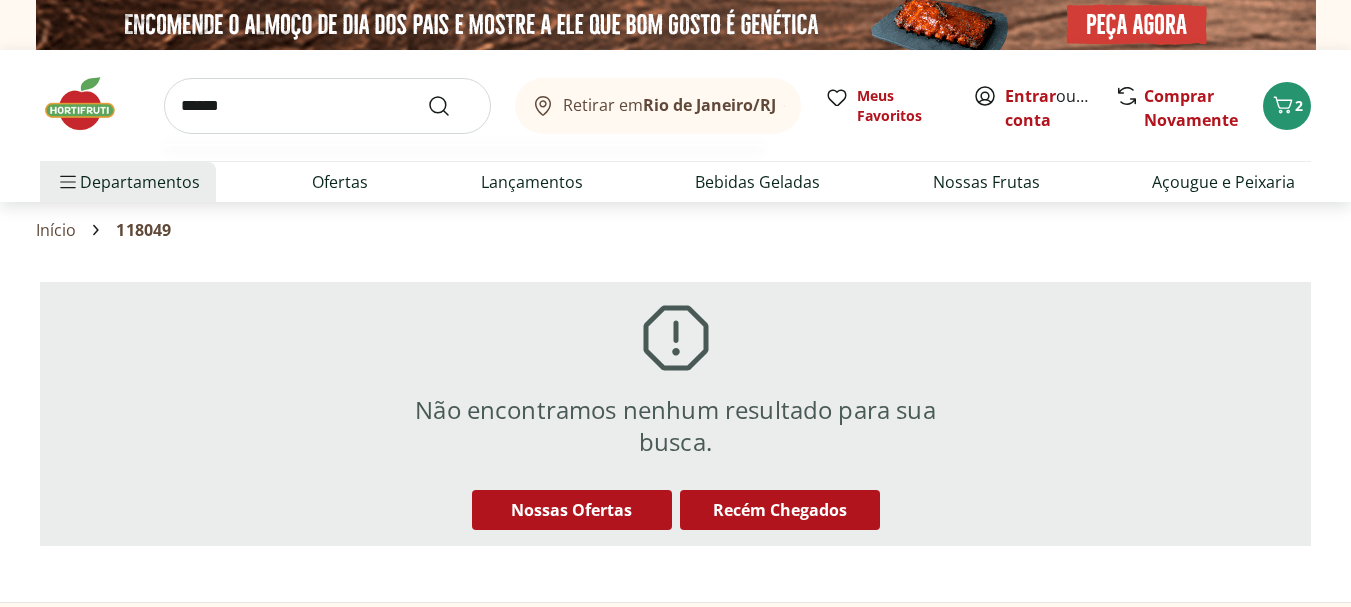 type on "******" 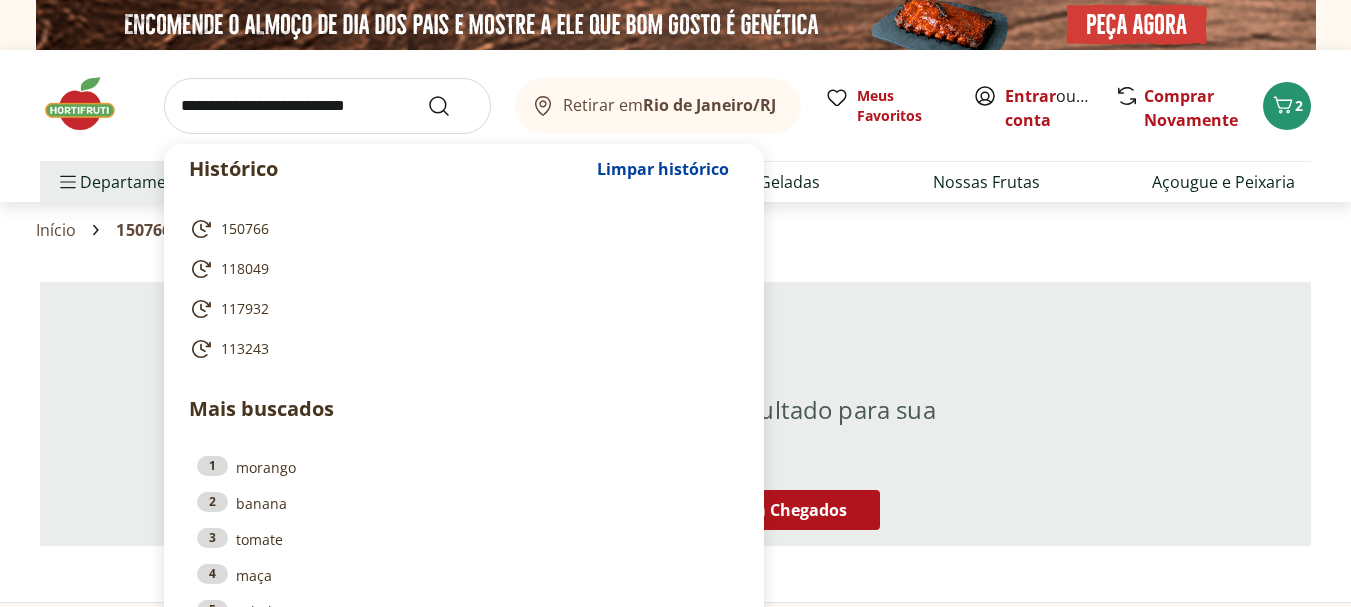 click at bounding box center (327, 106) 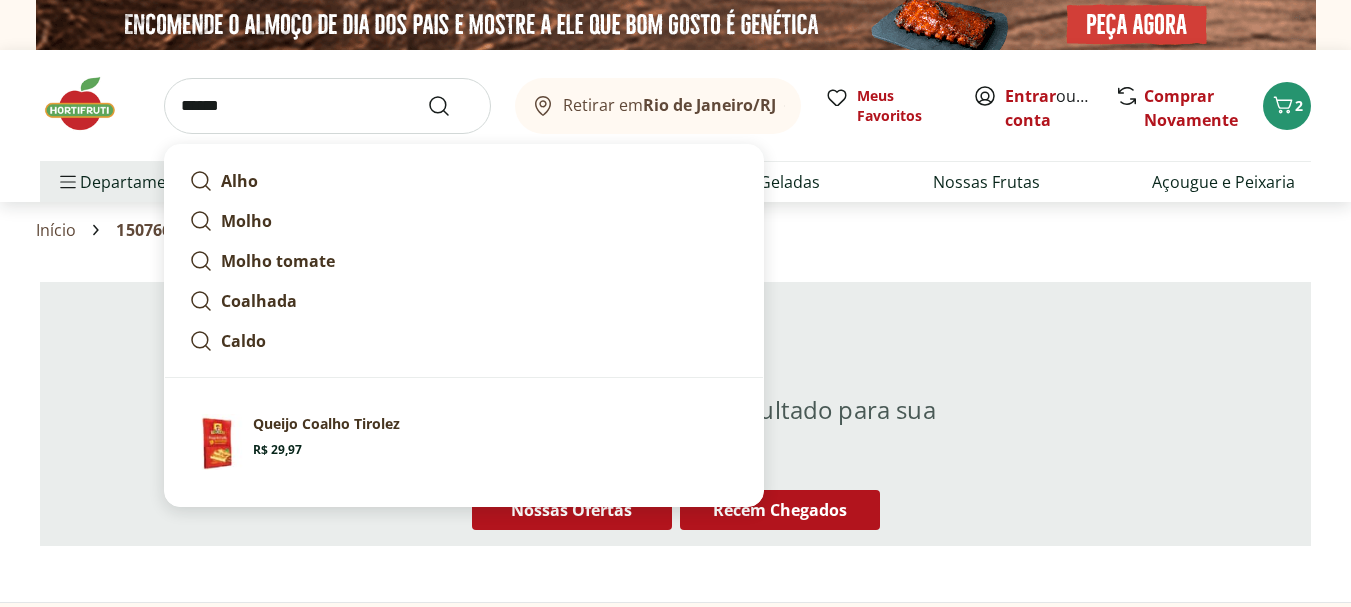type on "******" 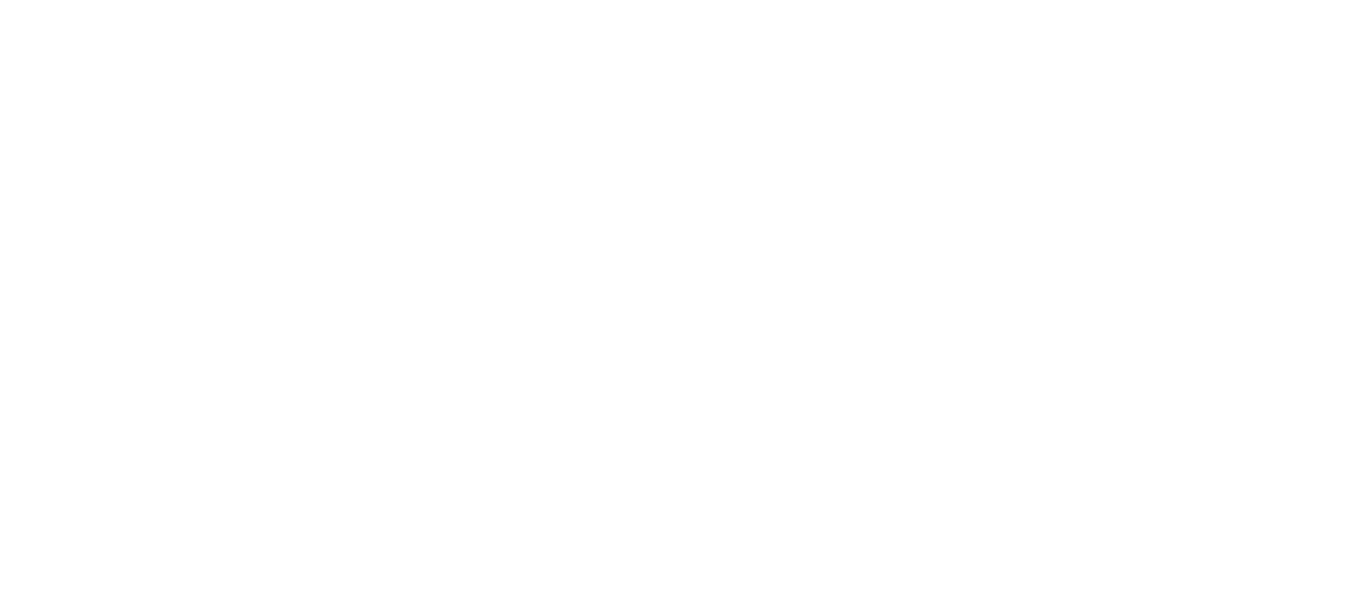 select on "**********" 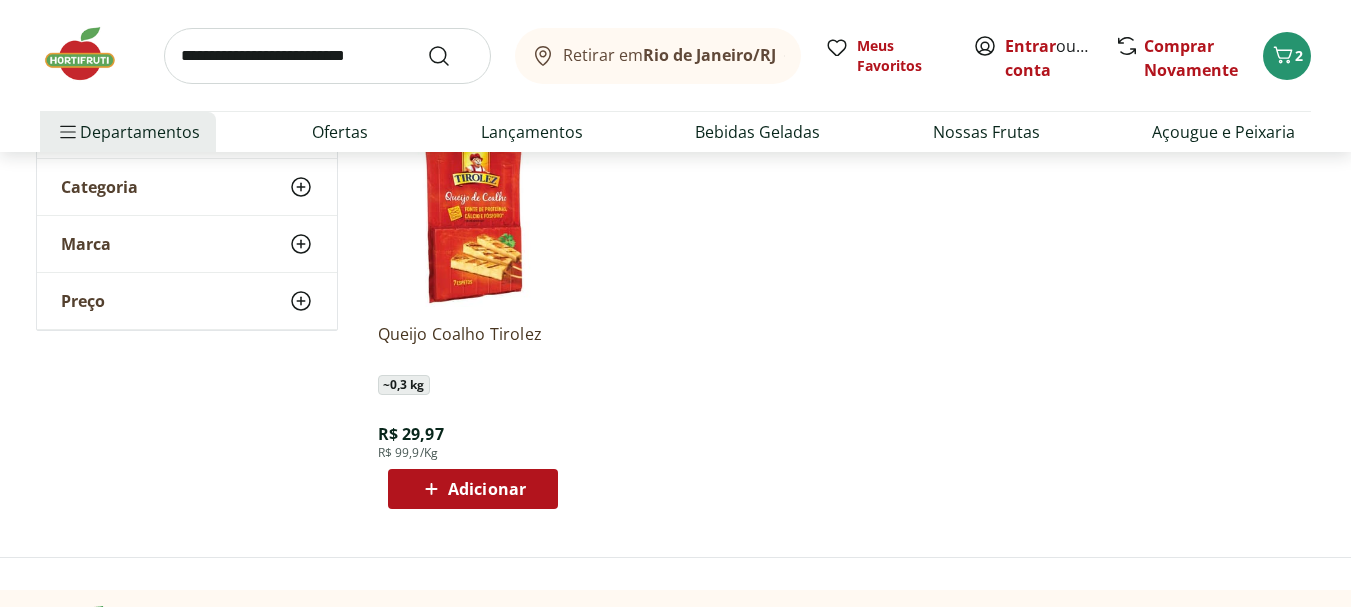 scroll, scrollTop: 346, scrollLeft: 0, axis: vertical 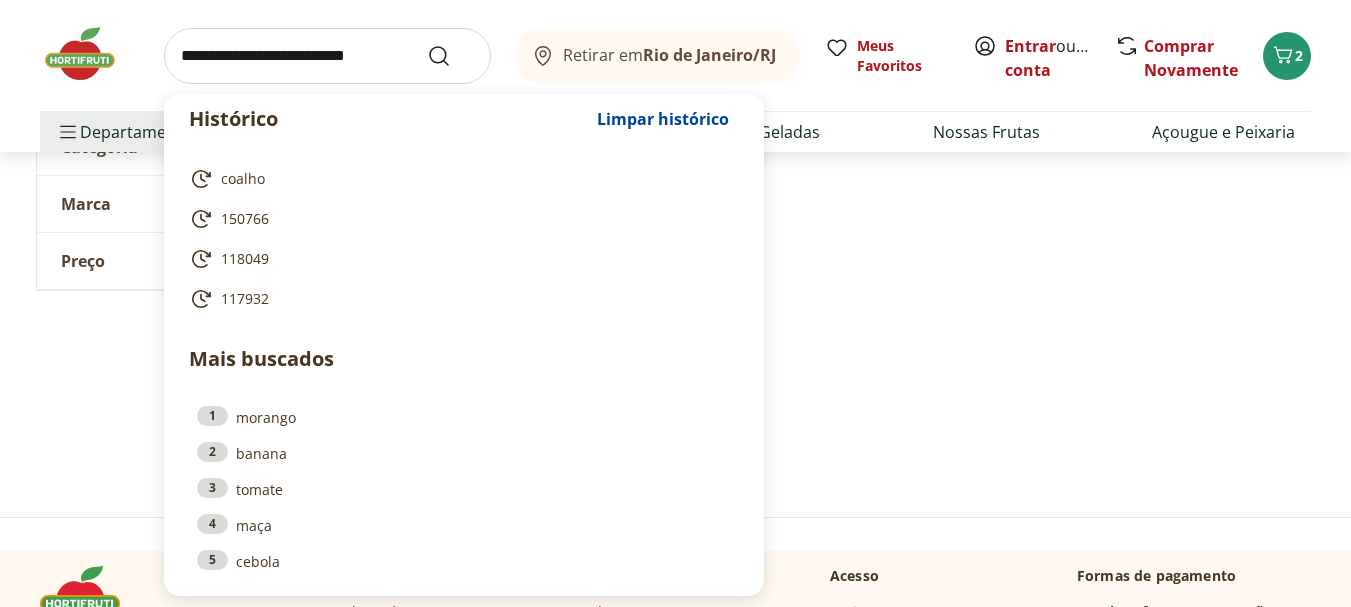 click at bounding box center [327, 56] 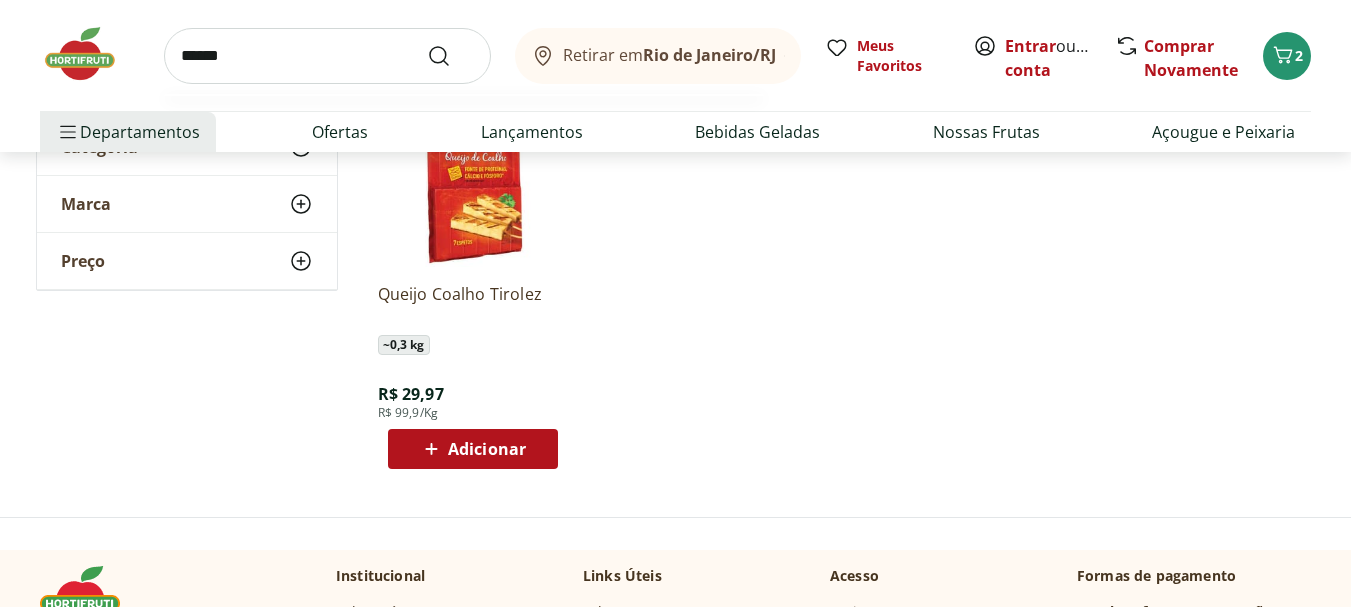 type on "******" 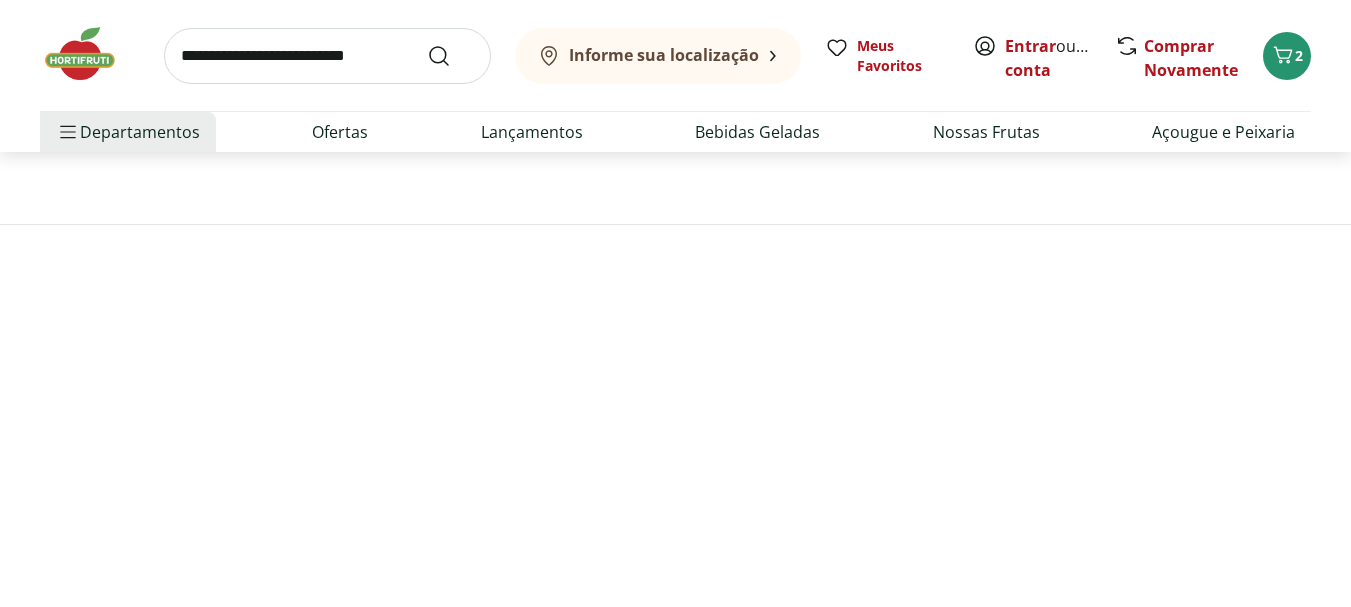 scroll, scrollTop: 0, scrollLeft: 0, axis: both 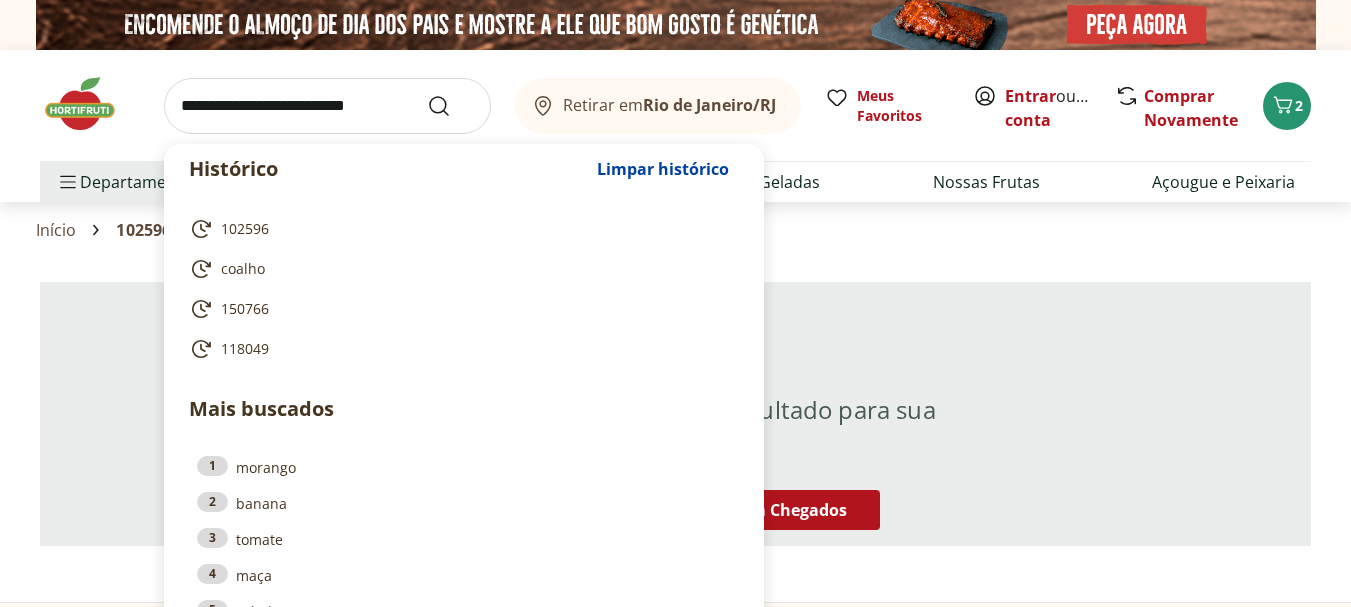 click at bounding box center [327, 106] 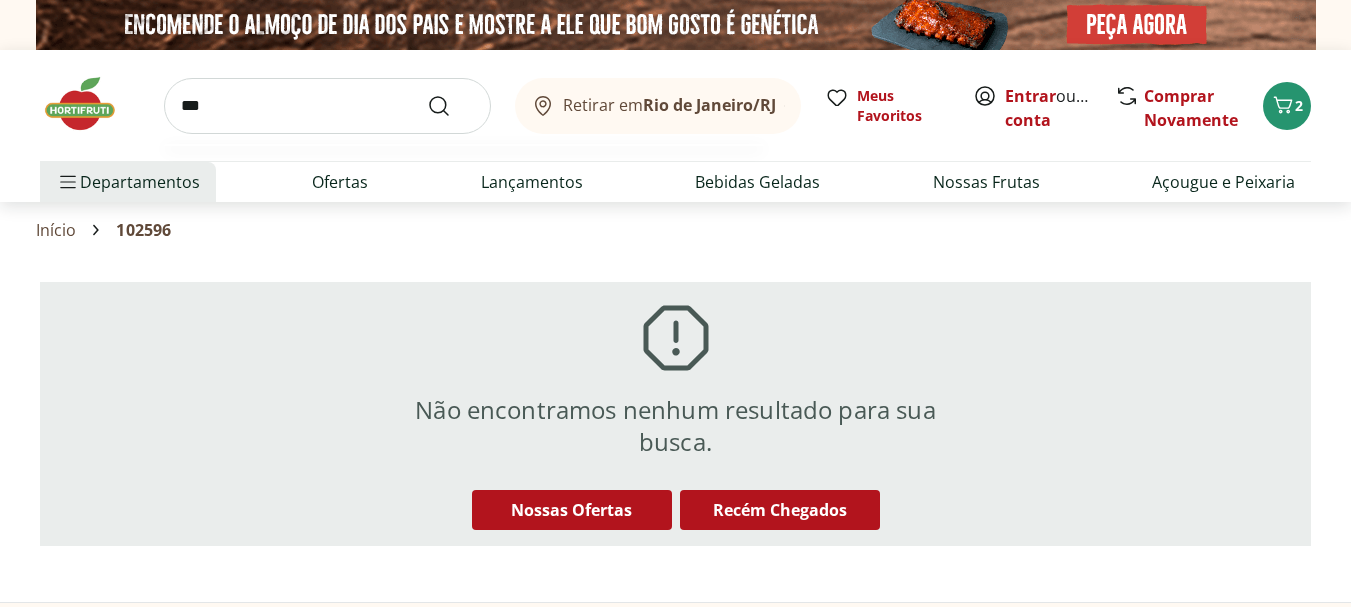 type on "***" 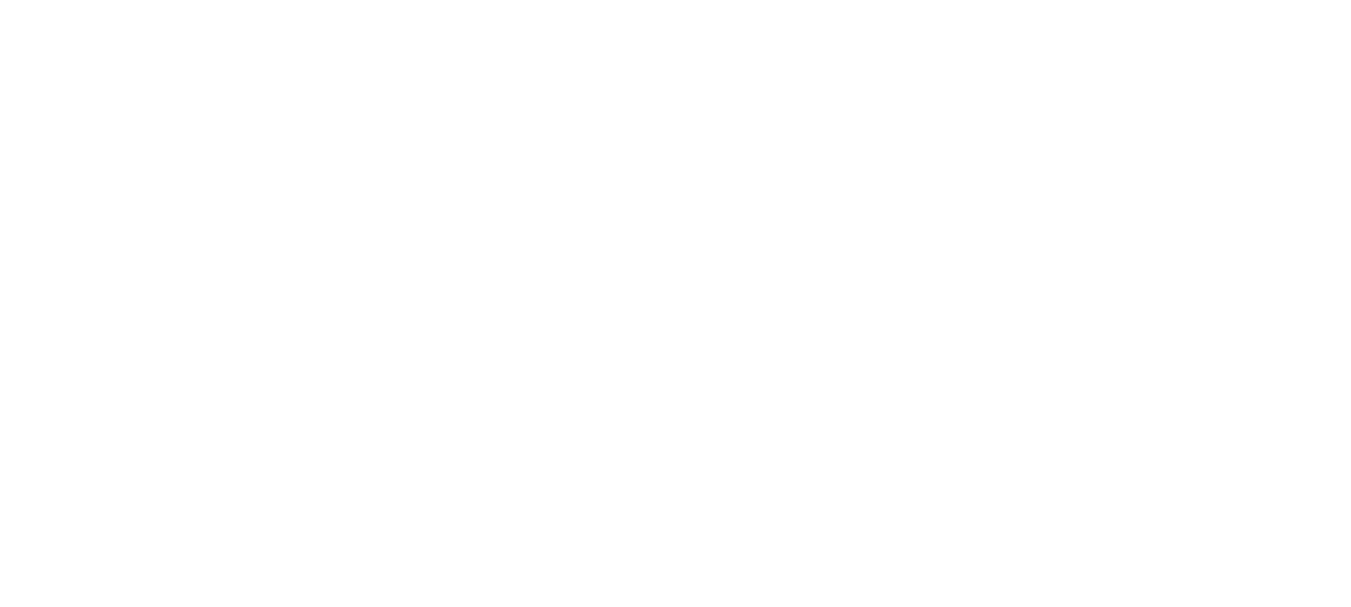 select on "**********" 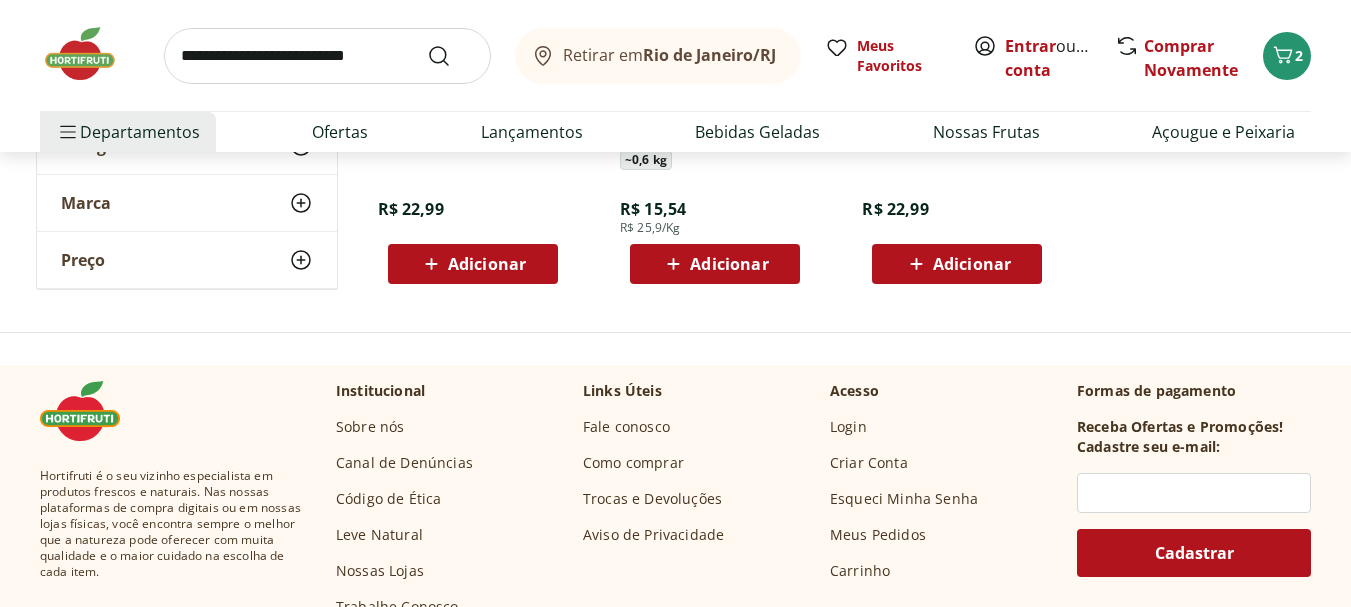 scroll, scrollTop: 1059, scrollLeft: 0, axis: vertical 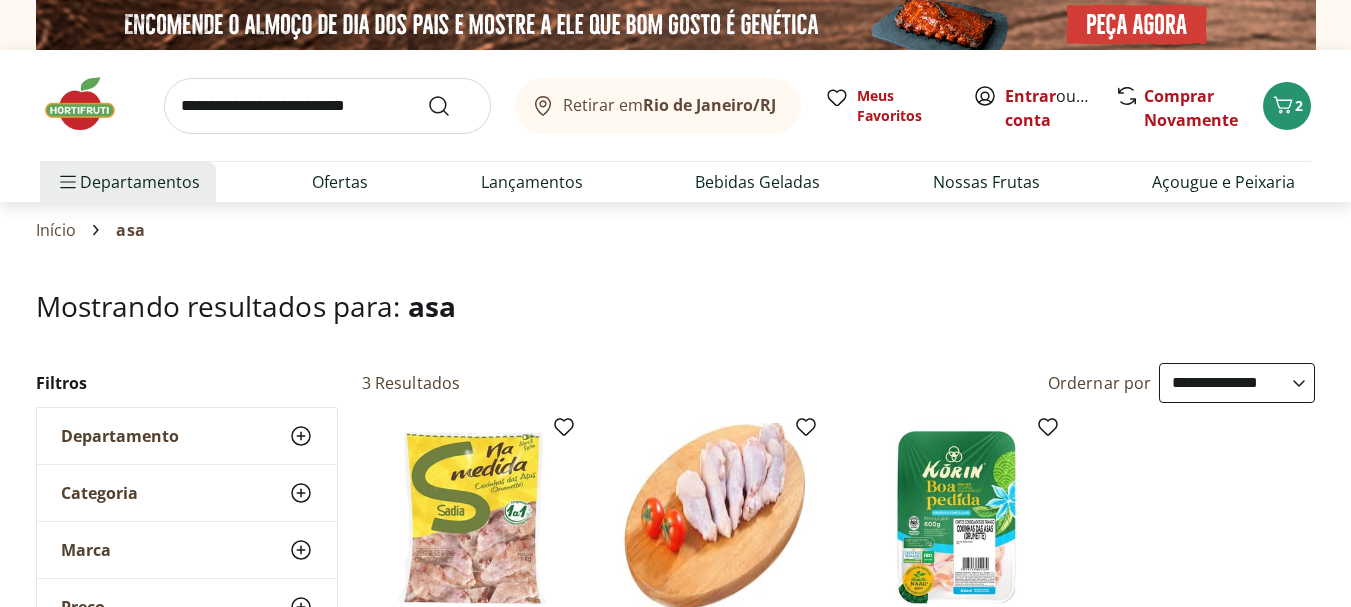 select on "**********" 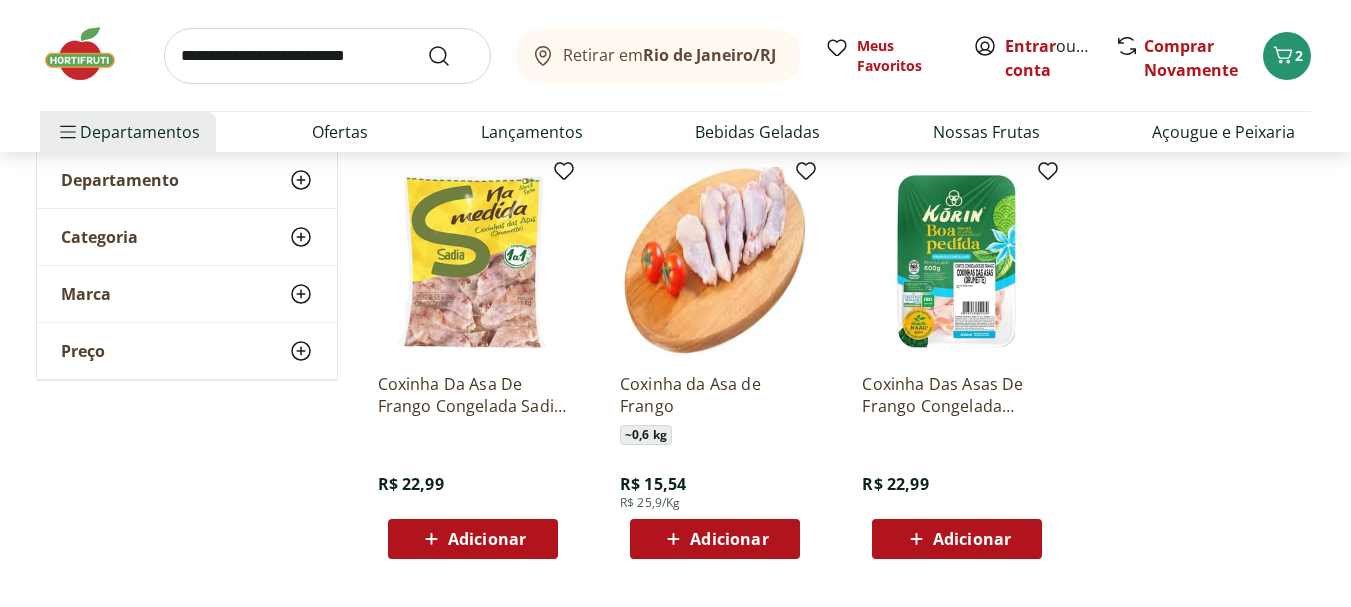 scroll, scrollTop: 0, scrollLeft: 0, axis: both 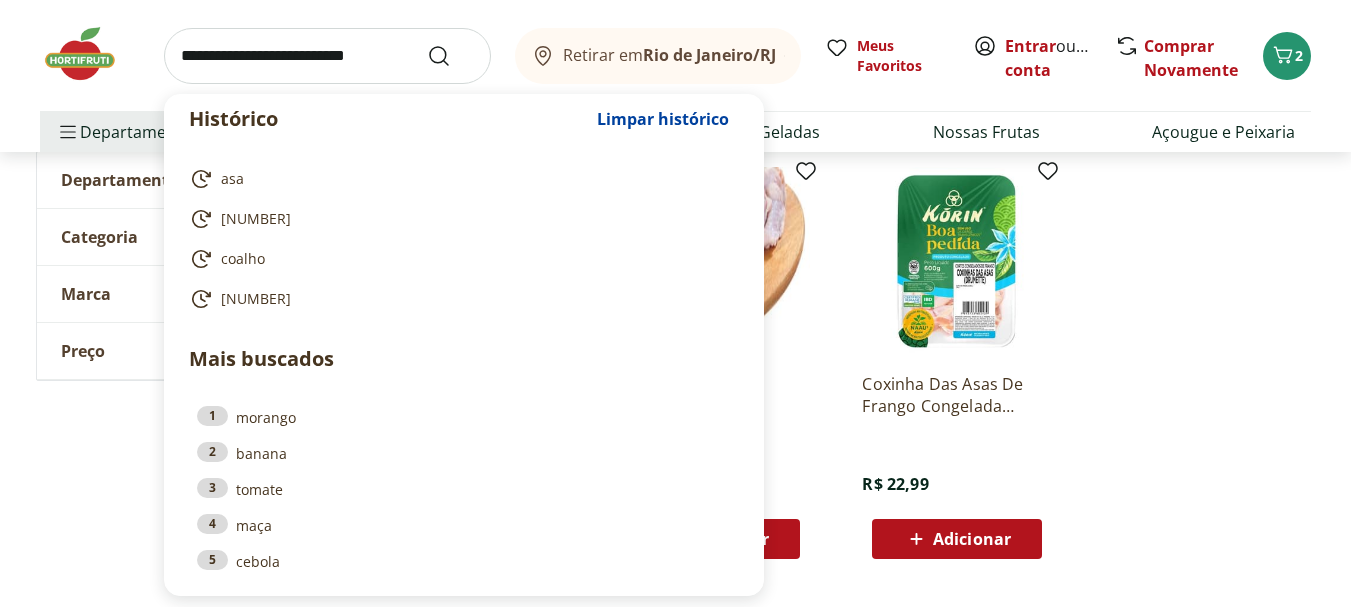 click at bounding box center (327, 56) 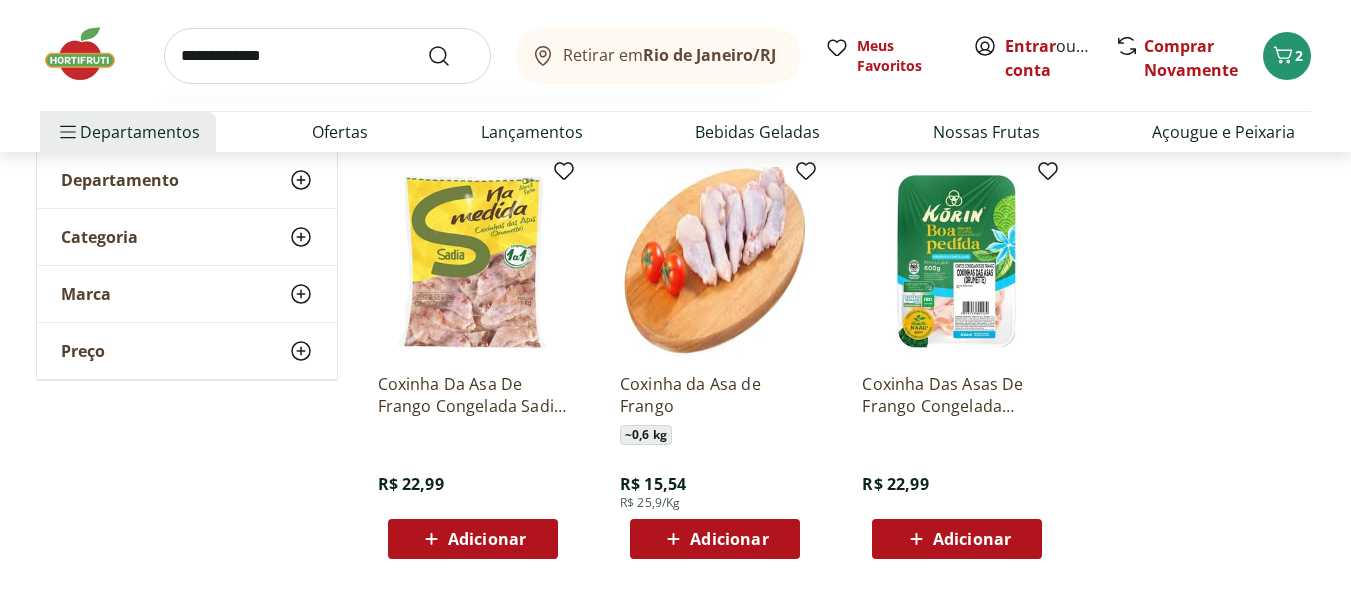 type on "**********" 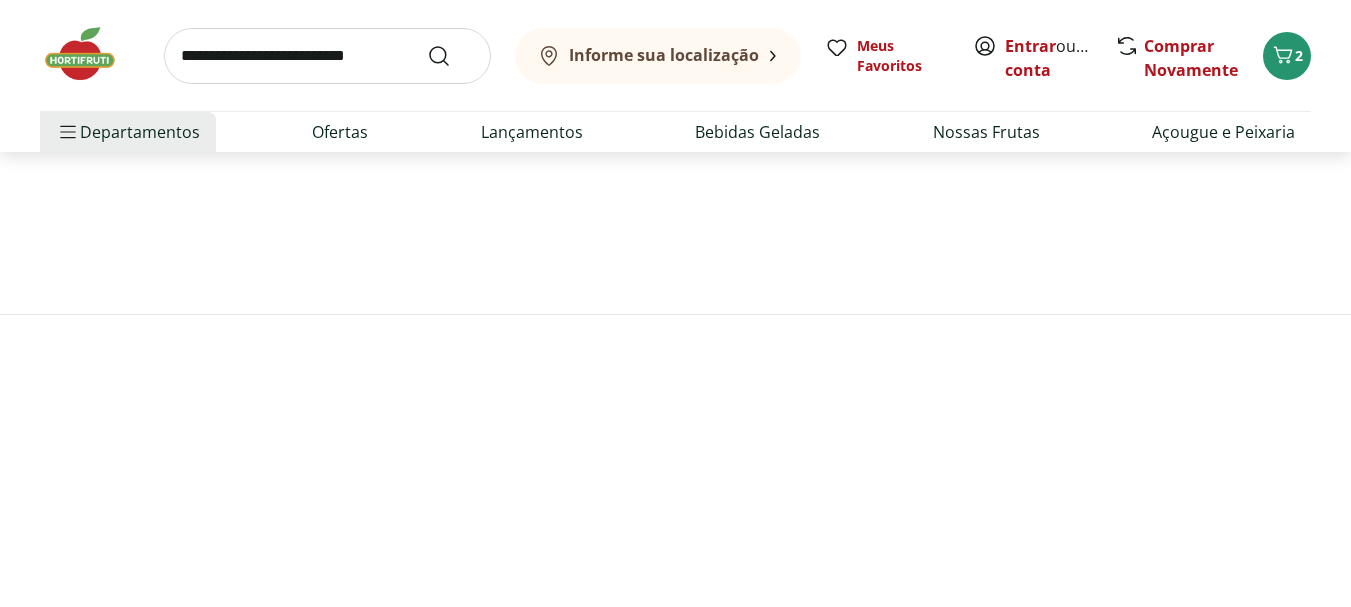 scroll, scrollTop: 0, scrollLeft: 0, axis: both 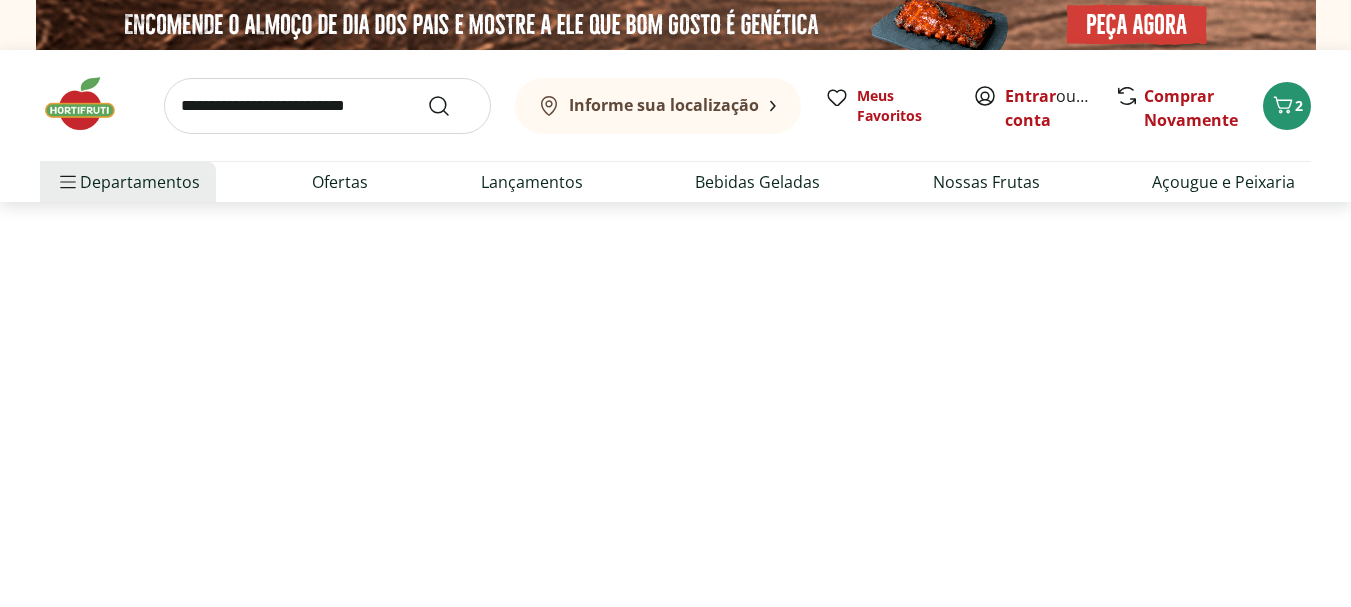 select on "**********" 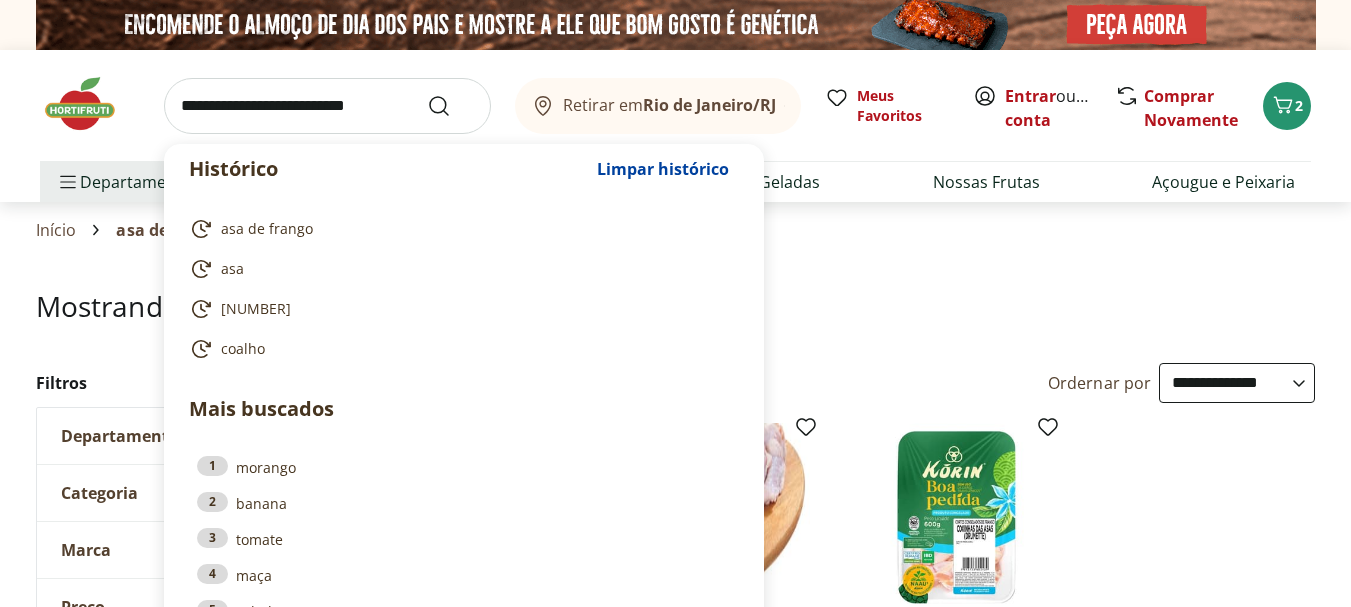 click at bounding box center [327, 106] 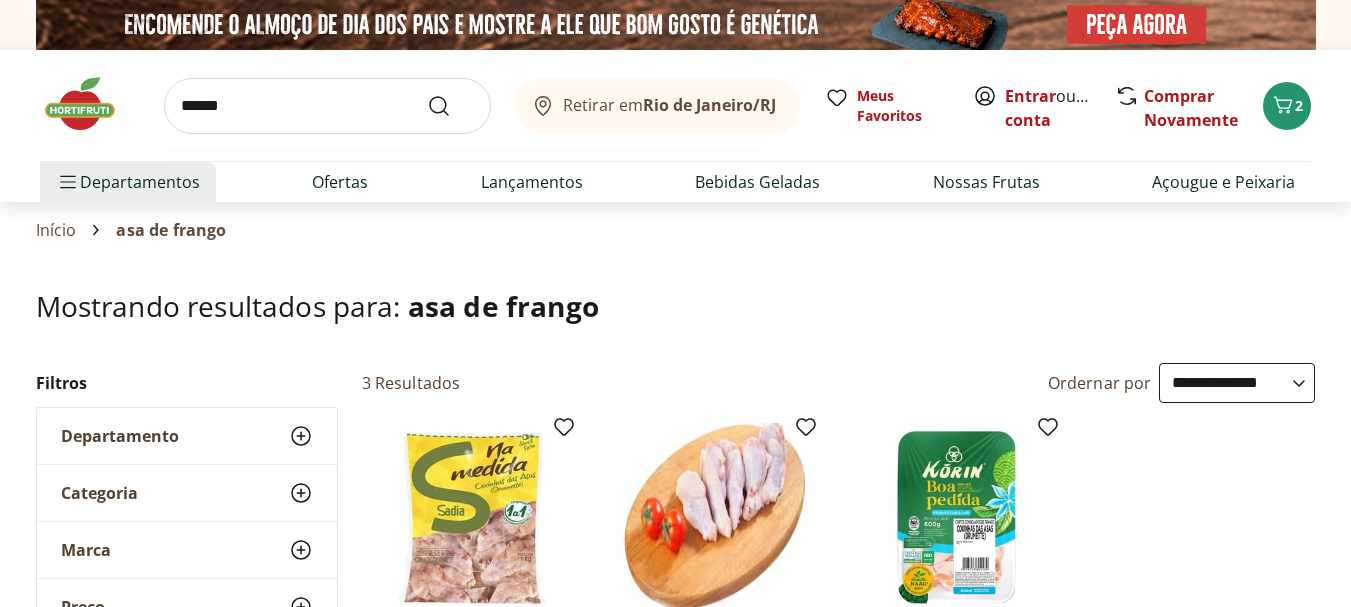 type on "******" 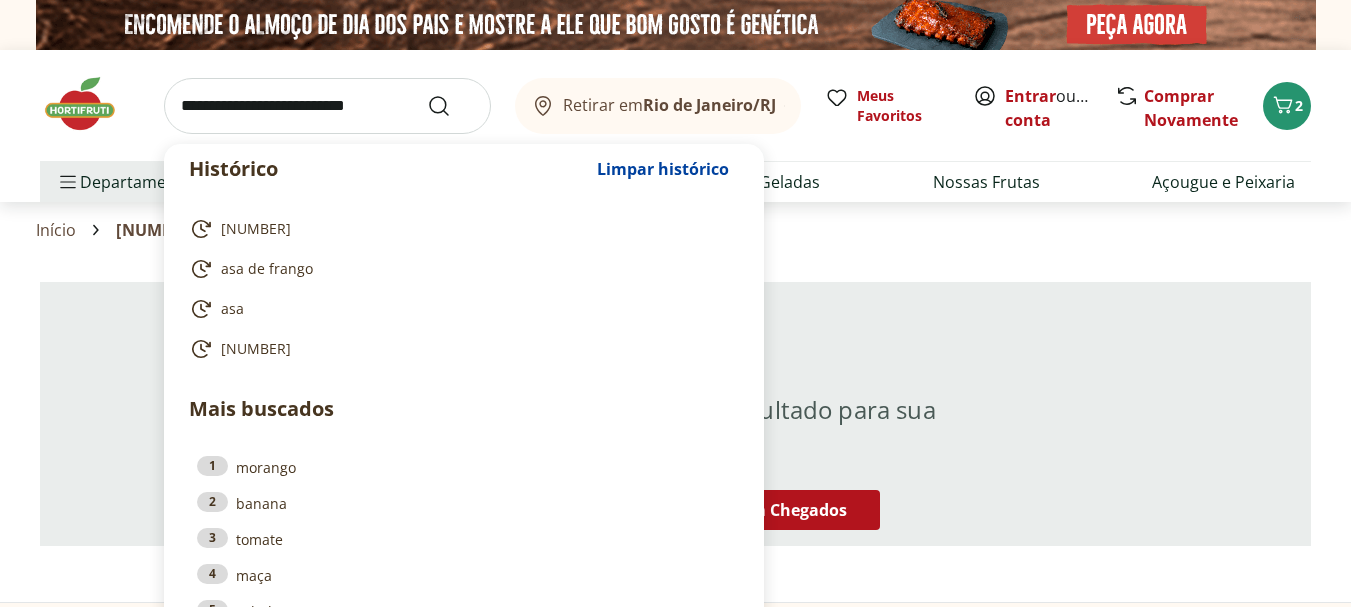click at bounding box center (327, 106) 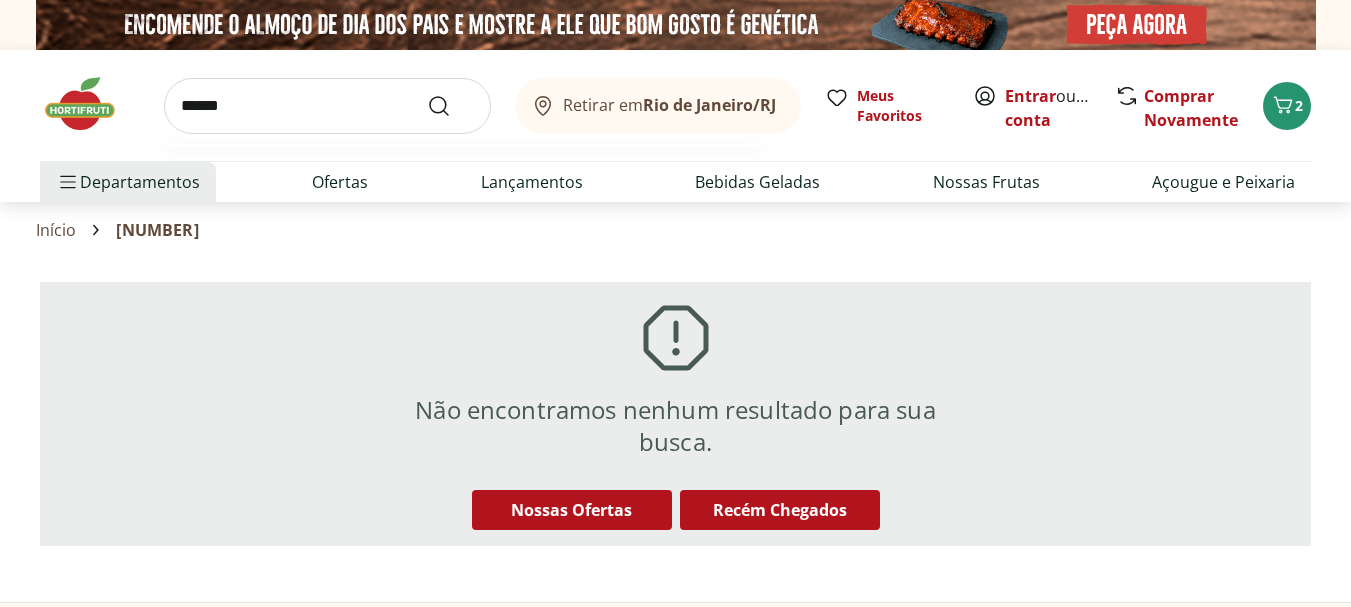 type on "******" 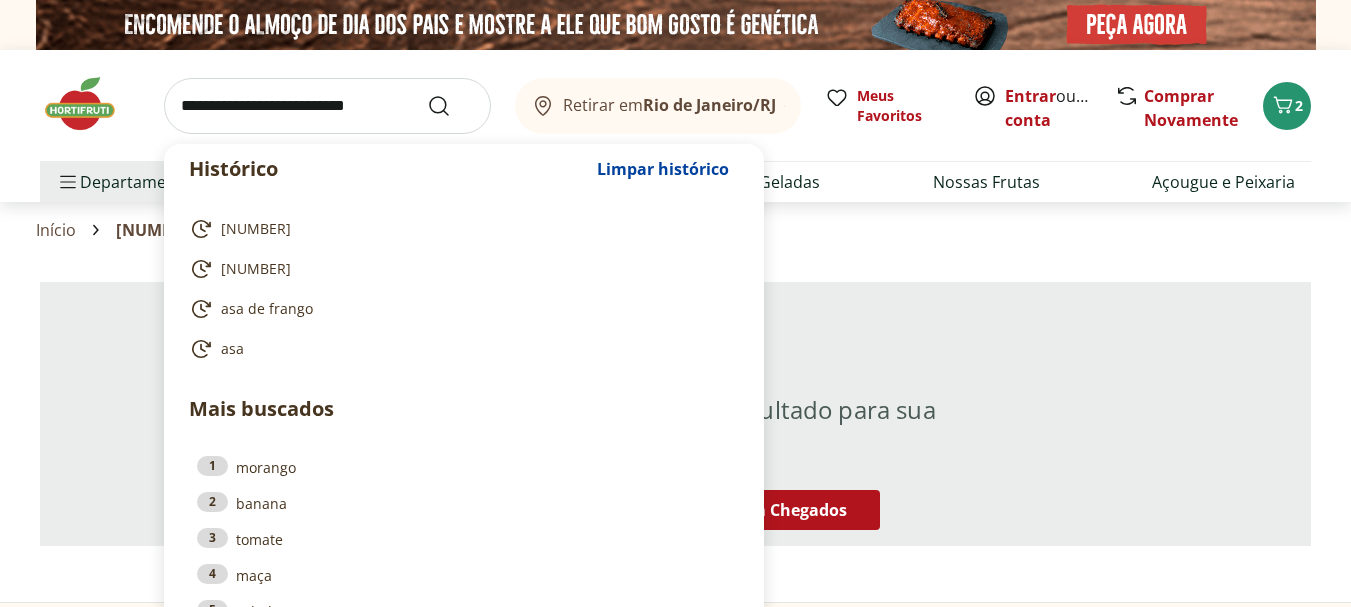 click at bounding box center [327, 106] 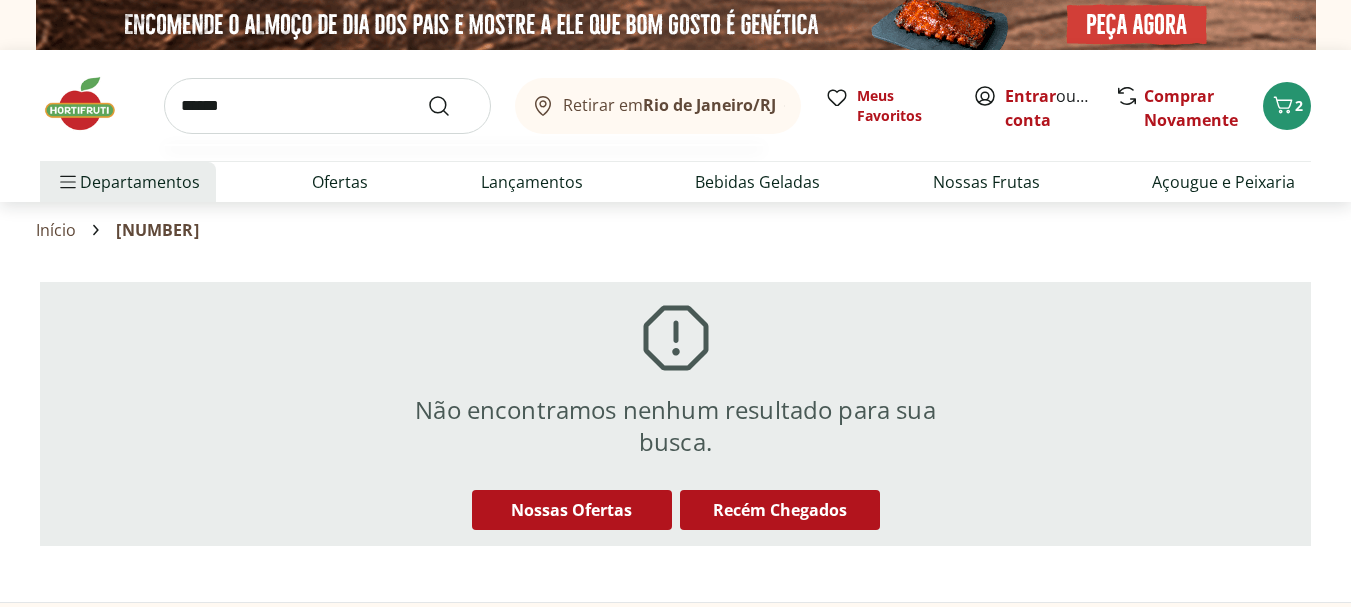 type on "******" 